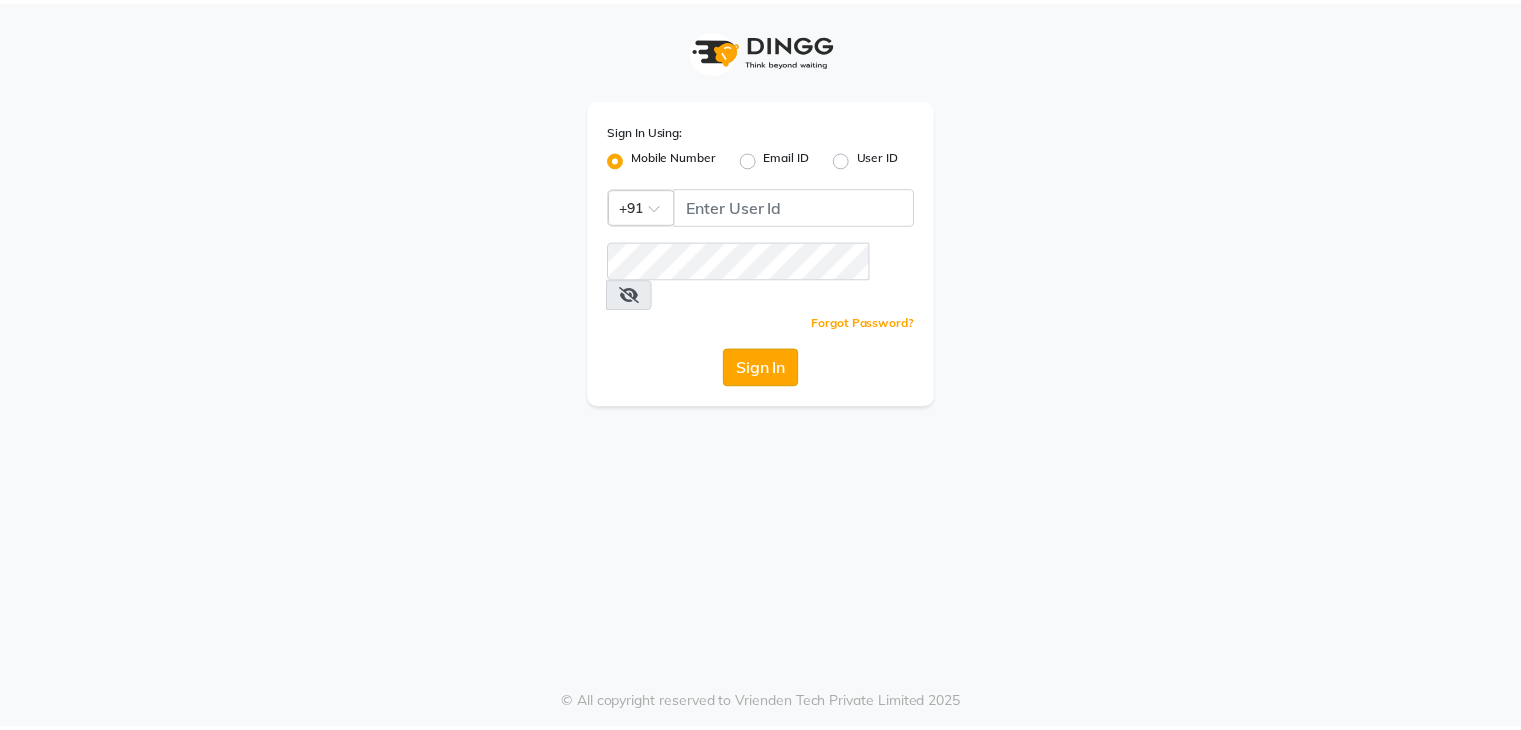 scroll, scrollTop: 0, scrollLeft: 0, axis: both 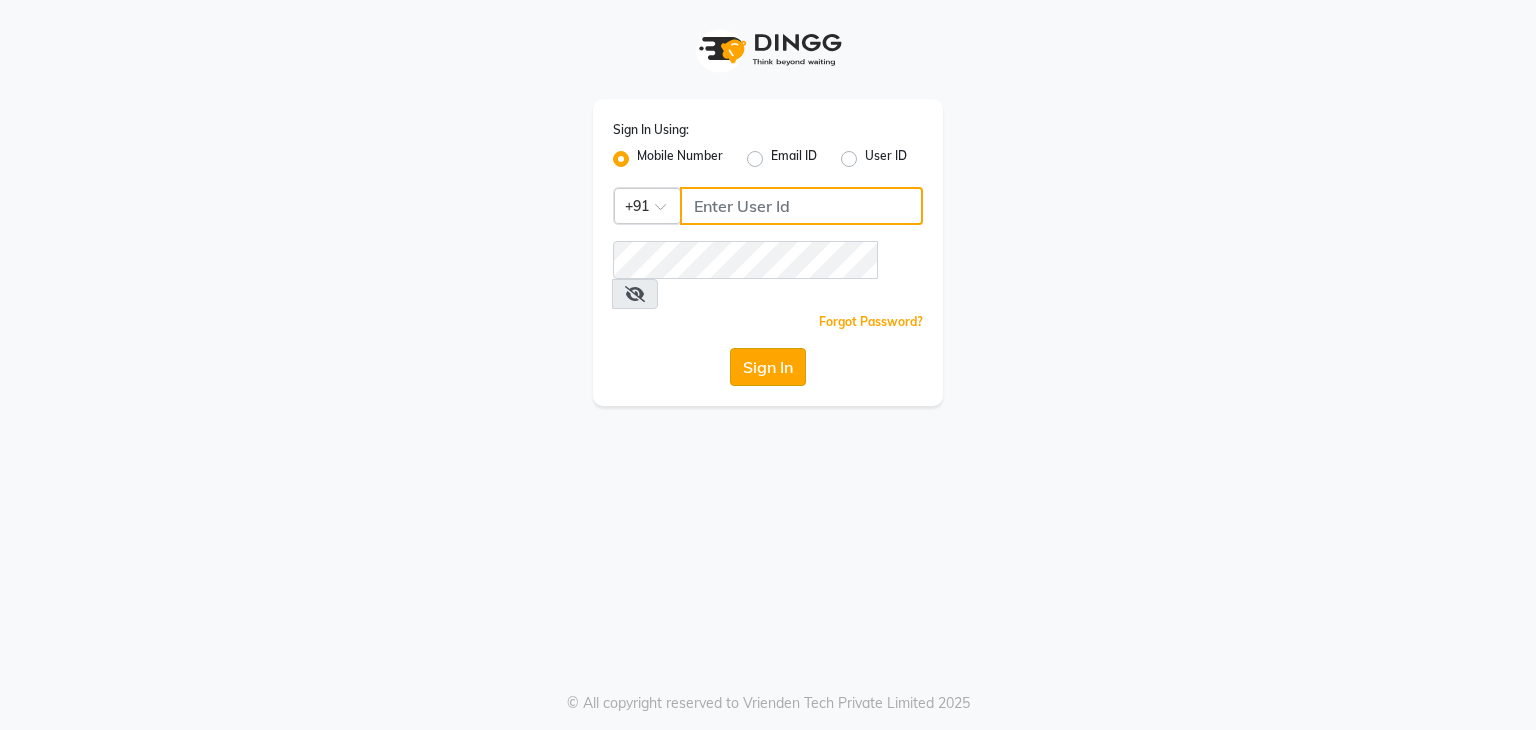 type on "[PHONE]" 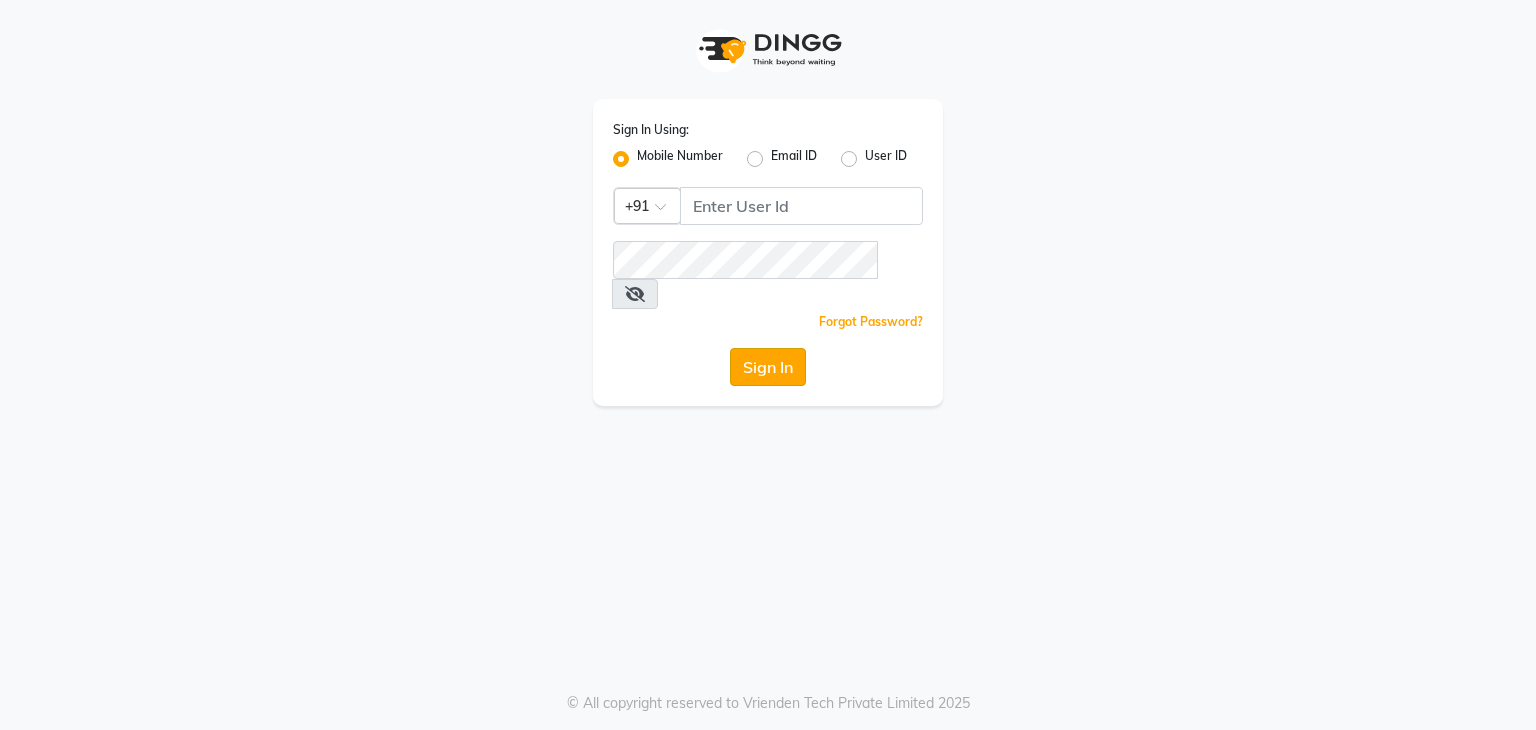 click on "Sign In" 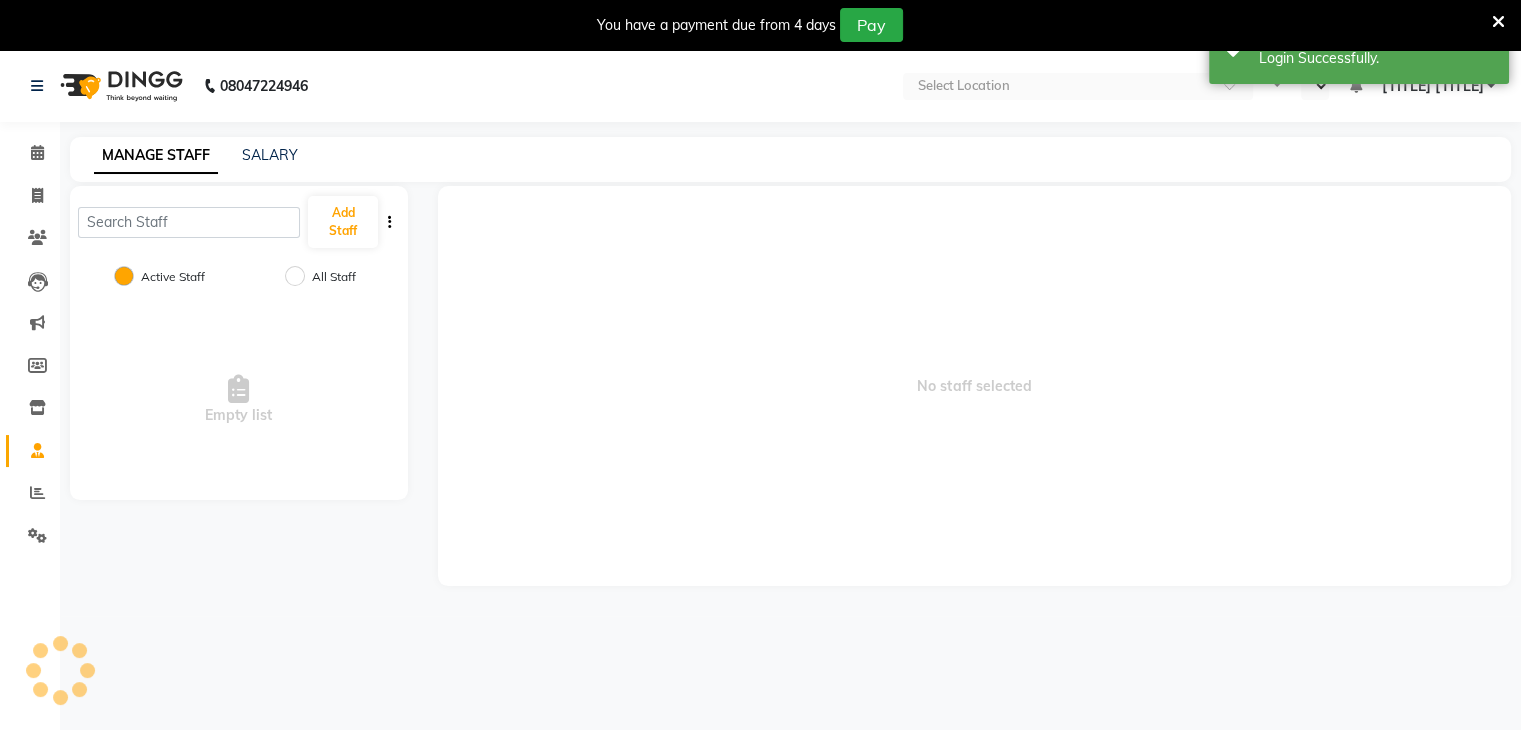 select on "en" 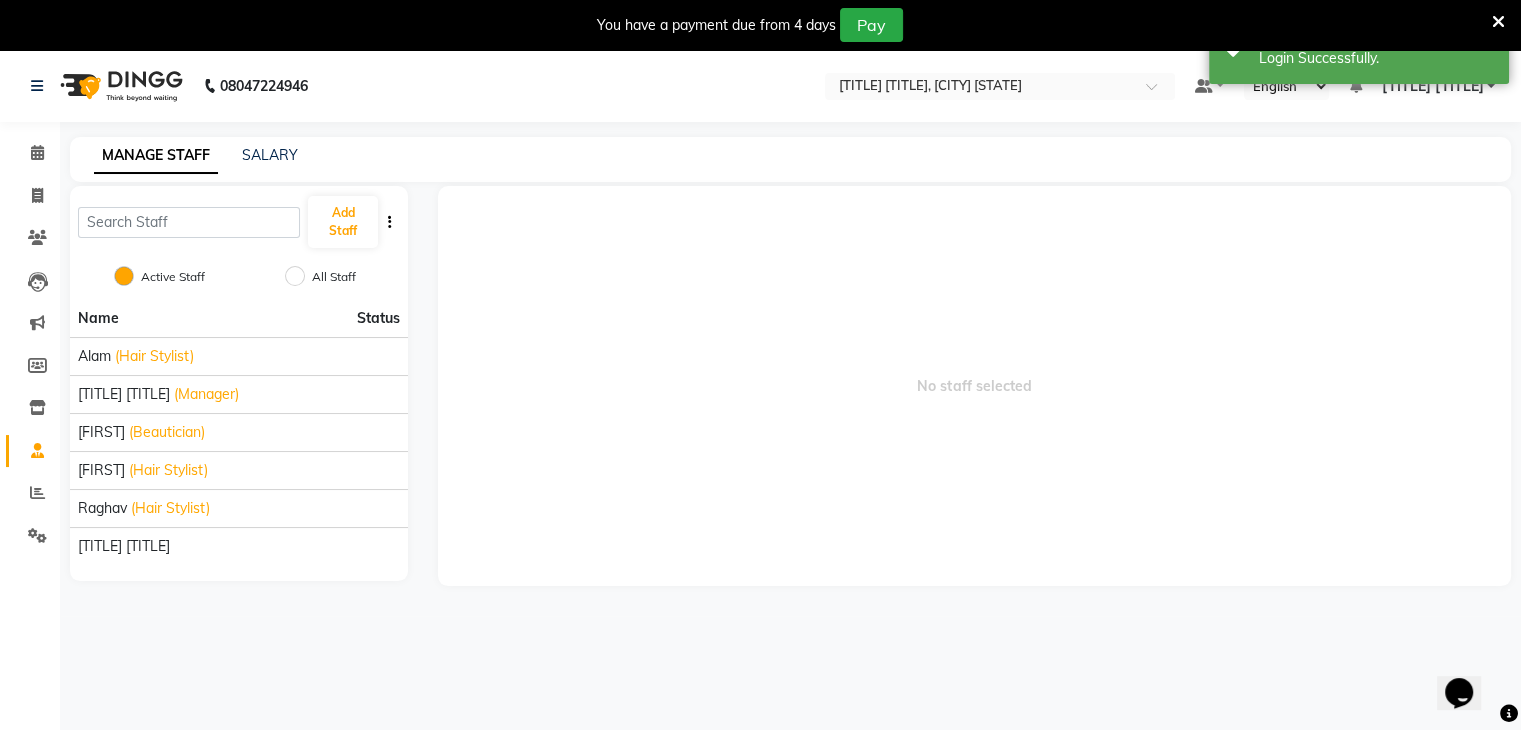scroll, scrollTop: 0, scrollLeft: 0, axis: both 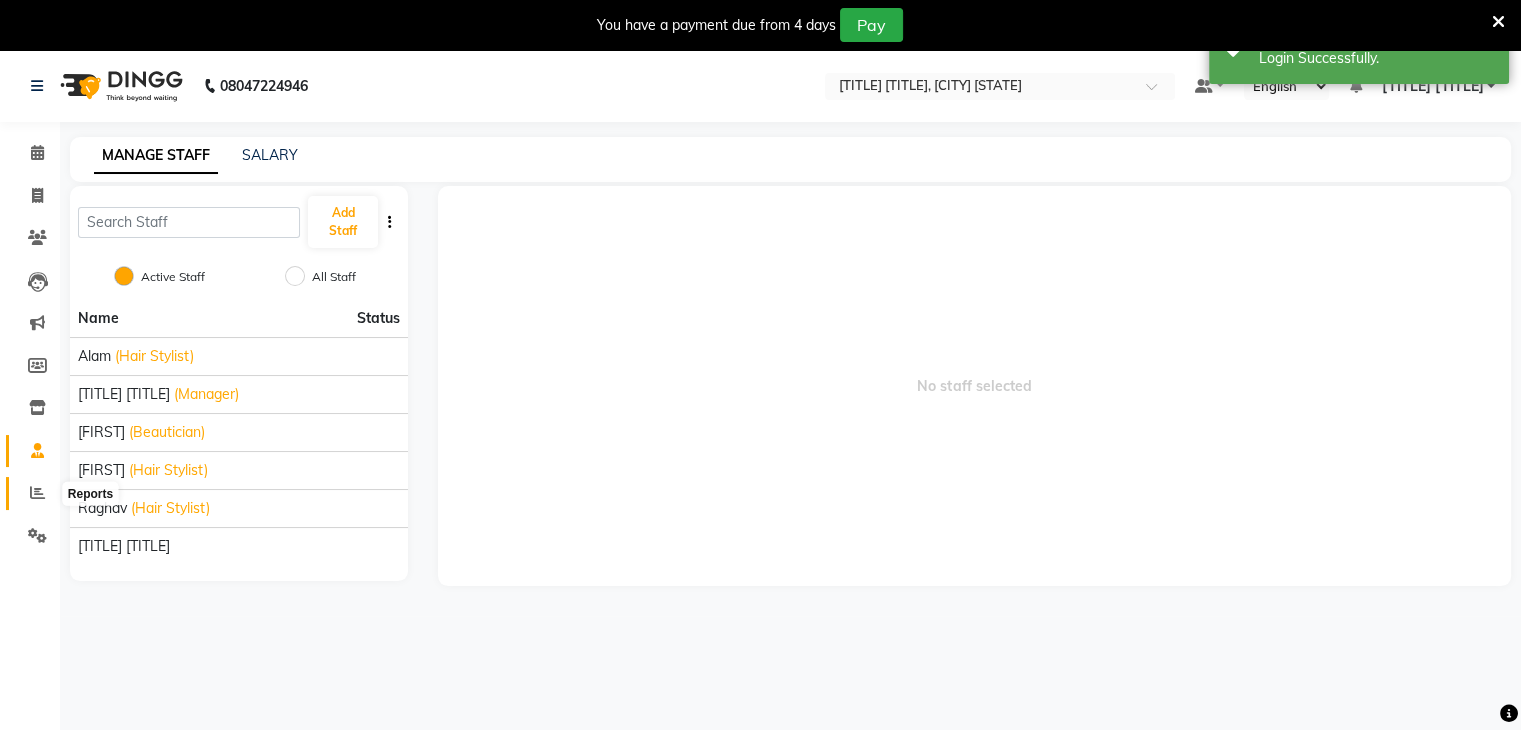 click 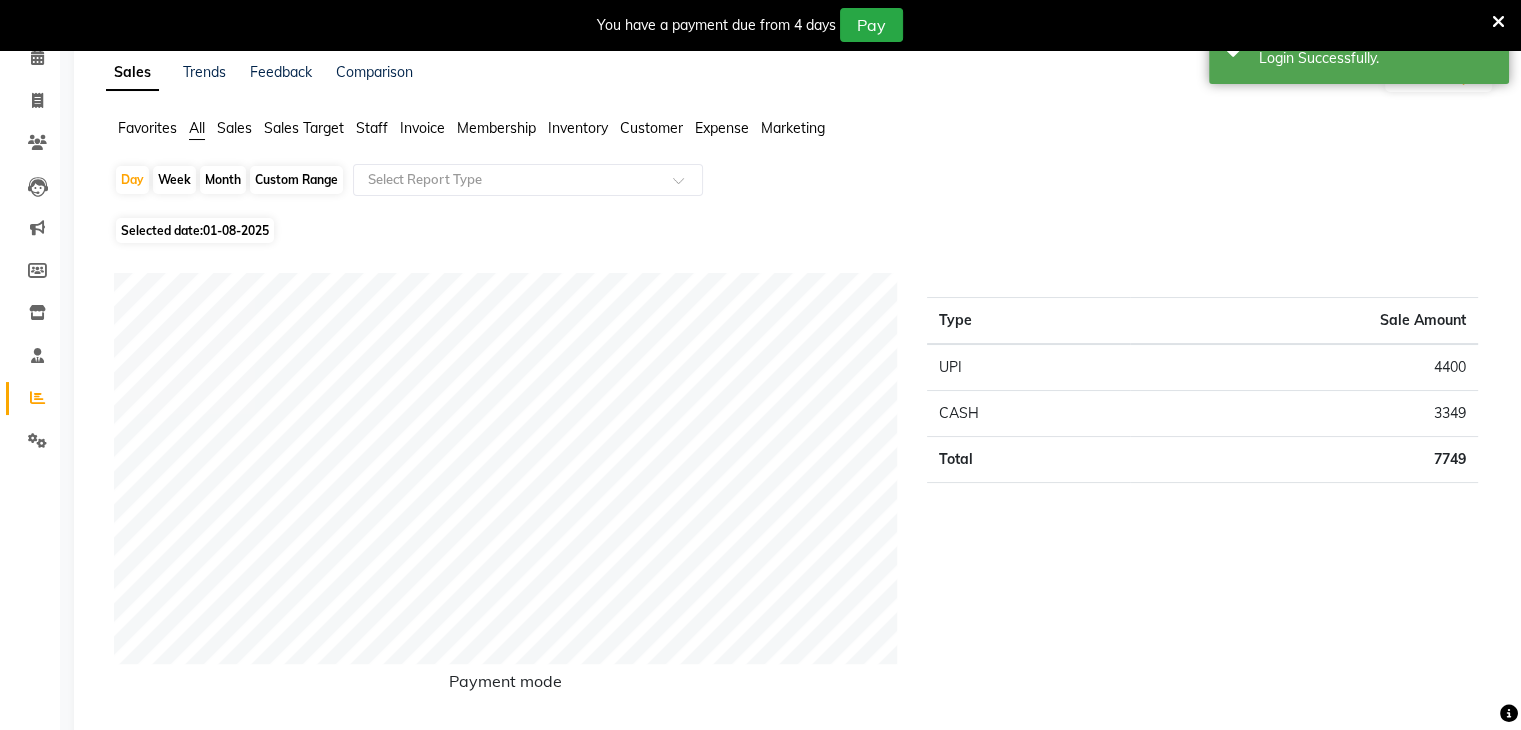 scroll, scrollTop: 100, scrollLeft: 0, axis: vertical 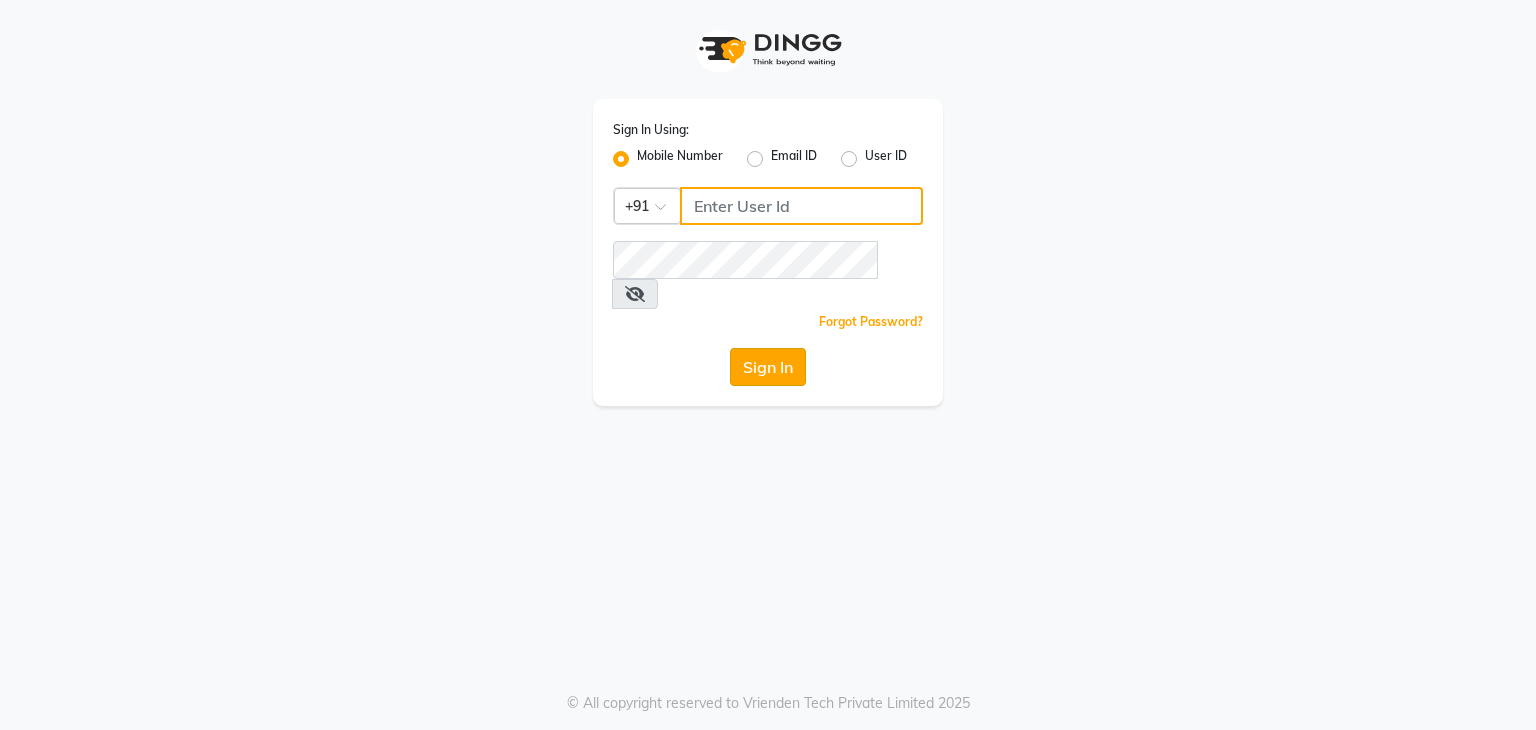 type on "[PHONE]" 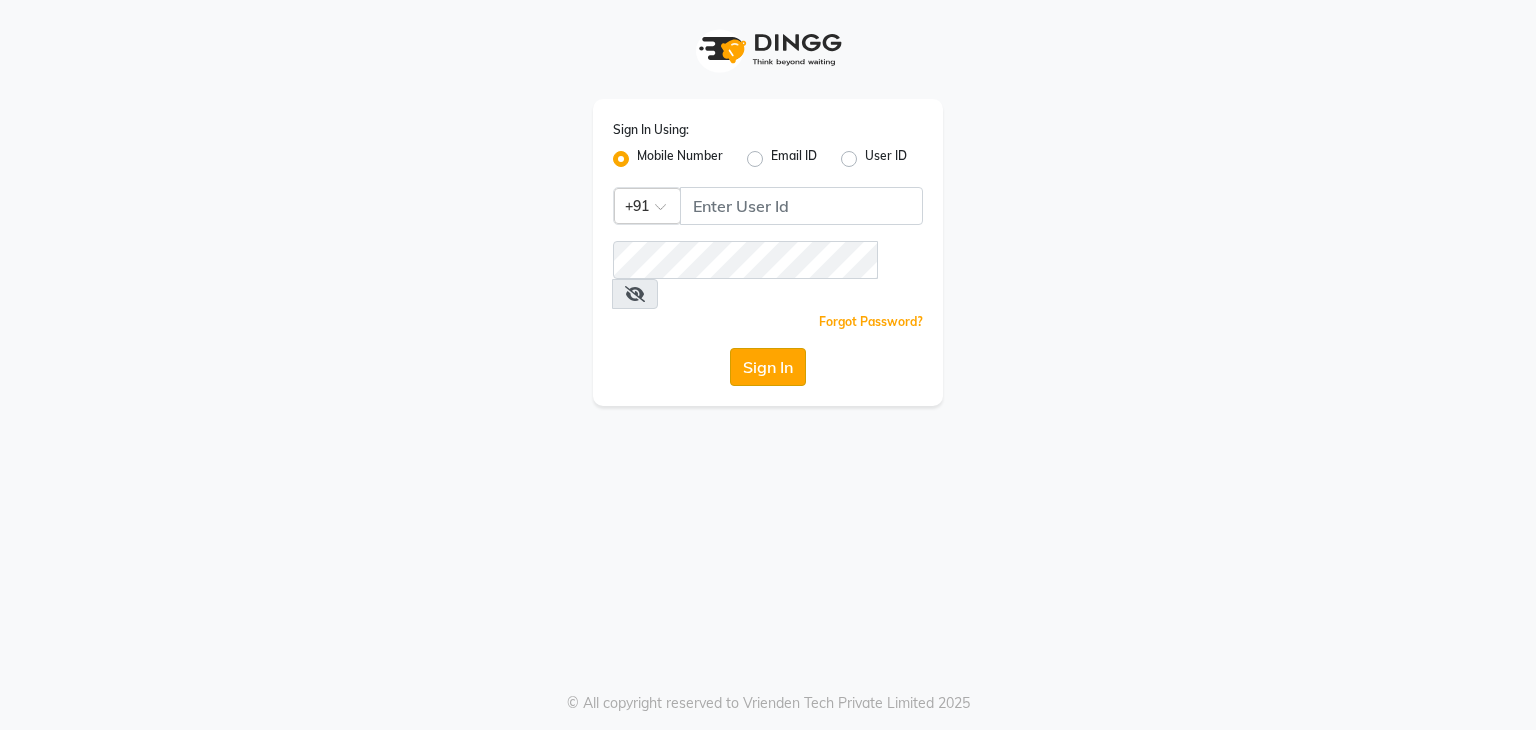 click on "Sign In" 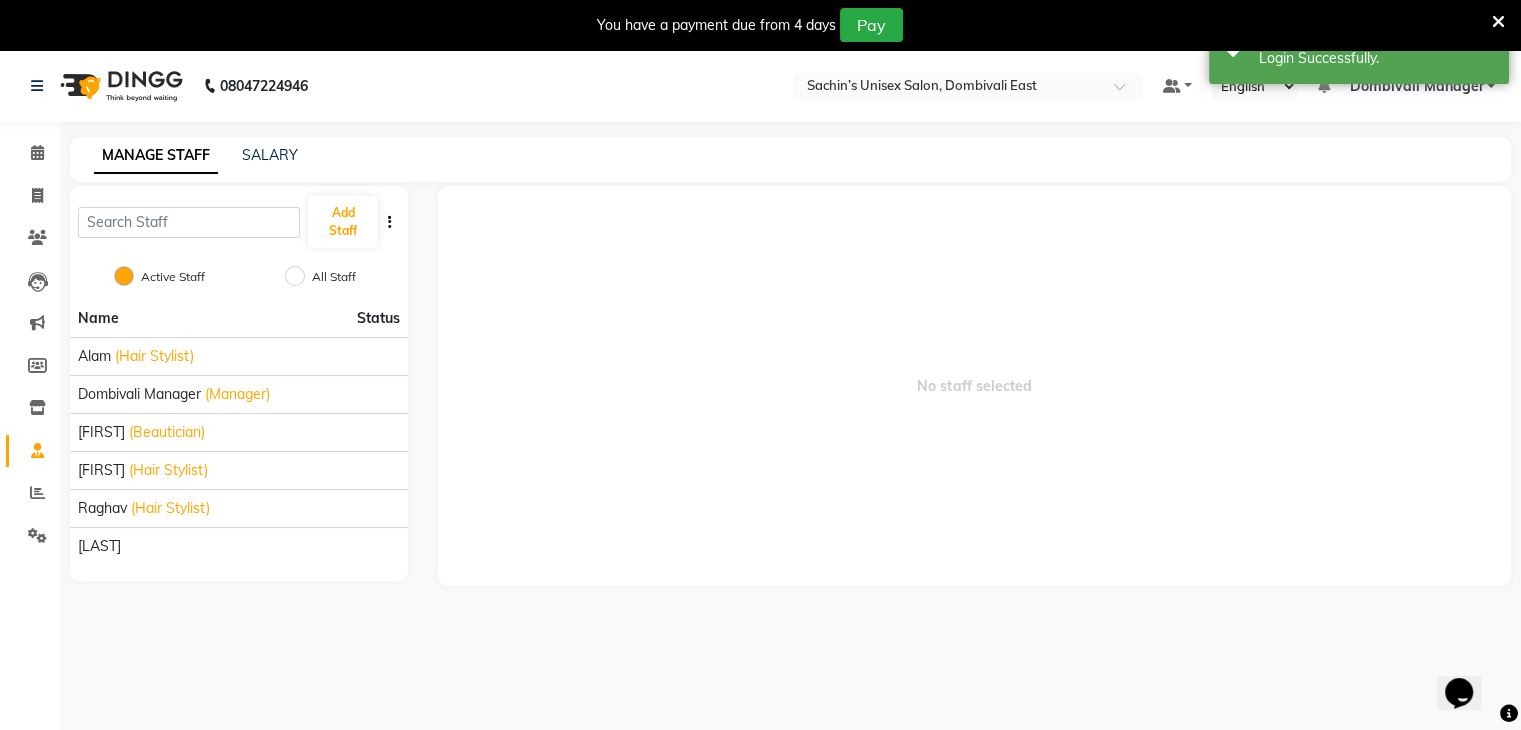 scroll, scrollTop: 0, scrollLeft: 0, axis: both 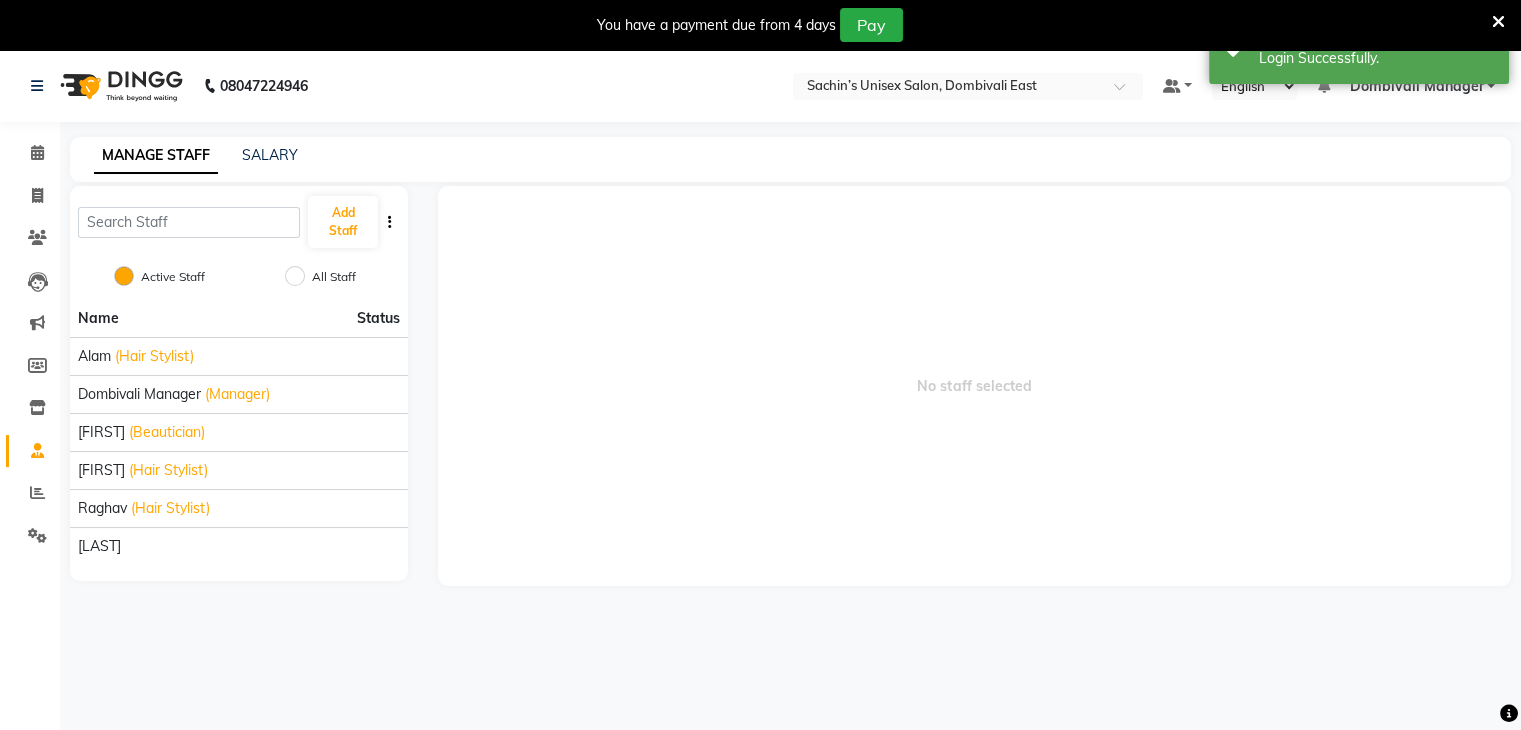 click at bounding box center (1498, 22) 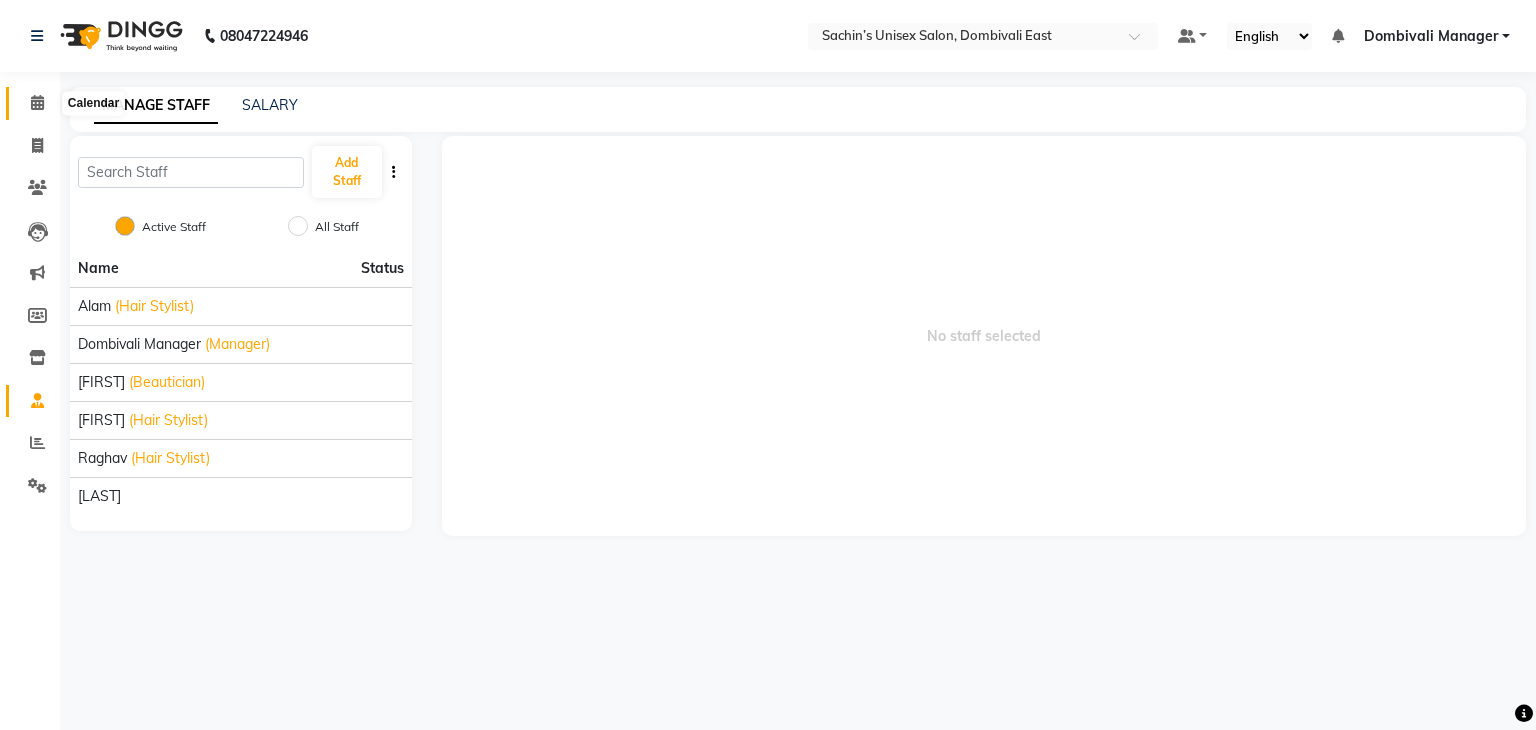 click 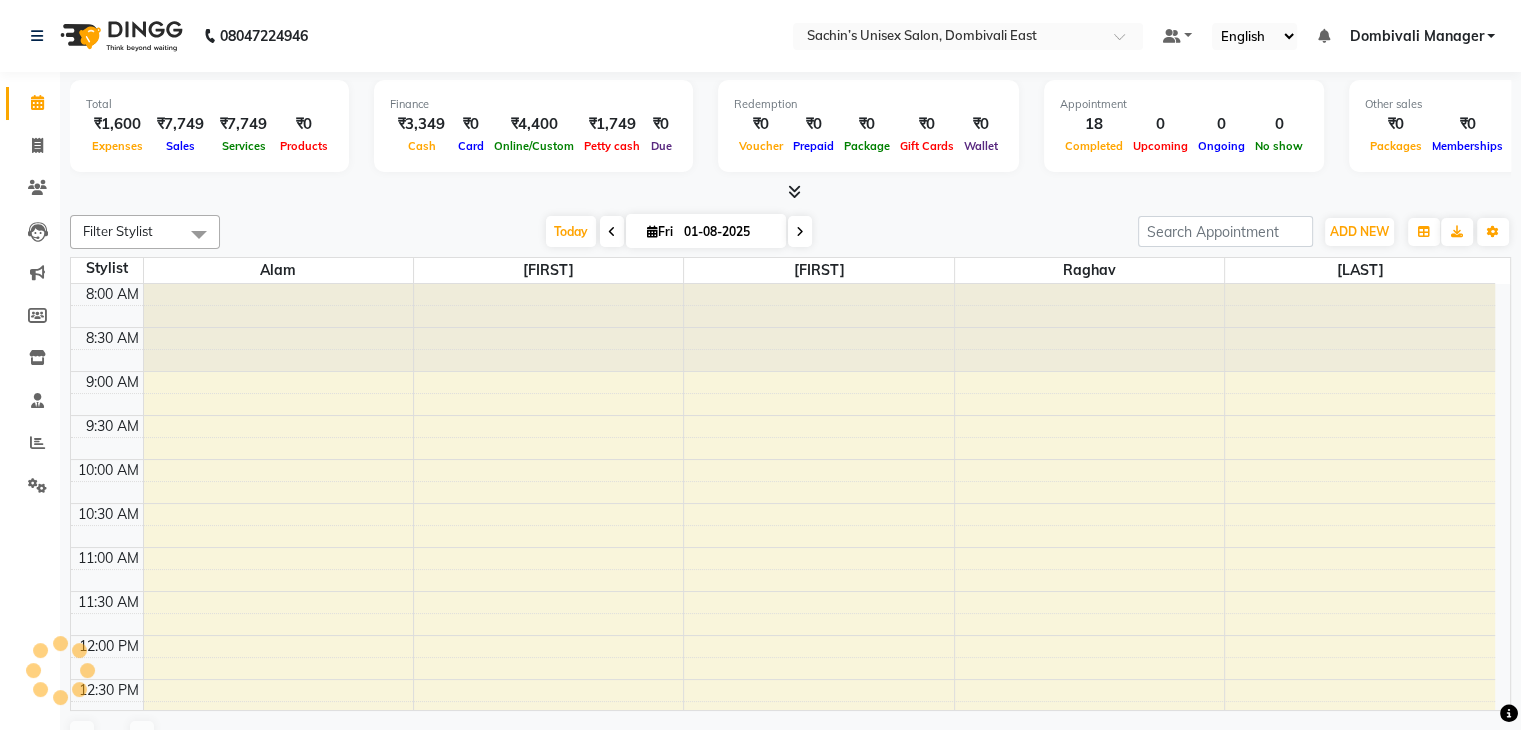 scroll, scrollTop: 0, scrollLeft: 0, axis: both 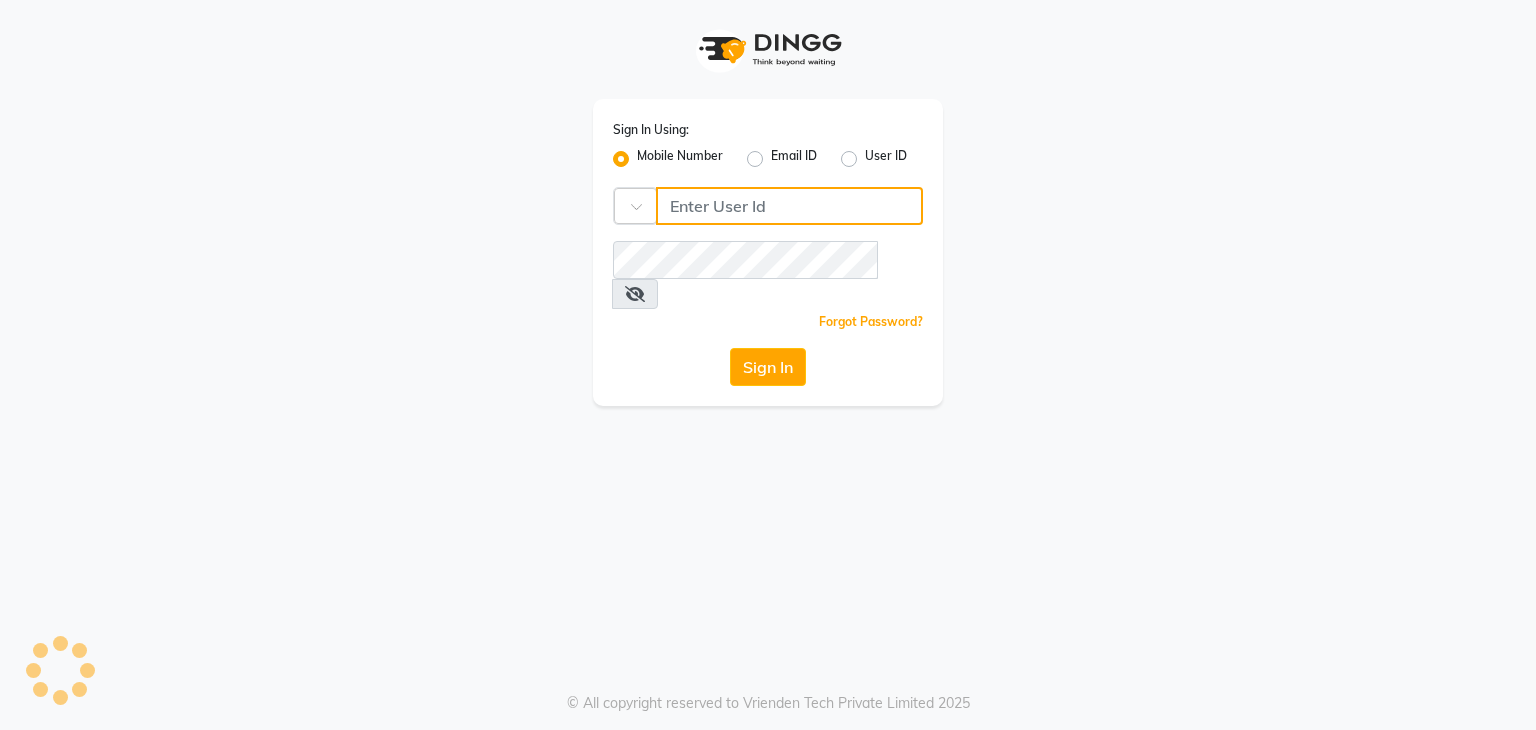 type on "[PHONE]" 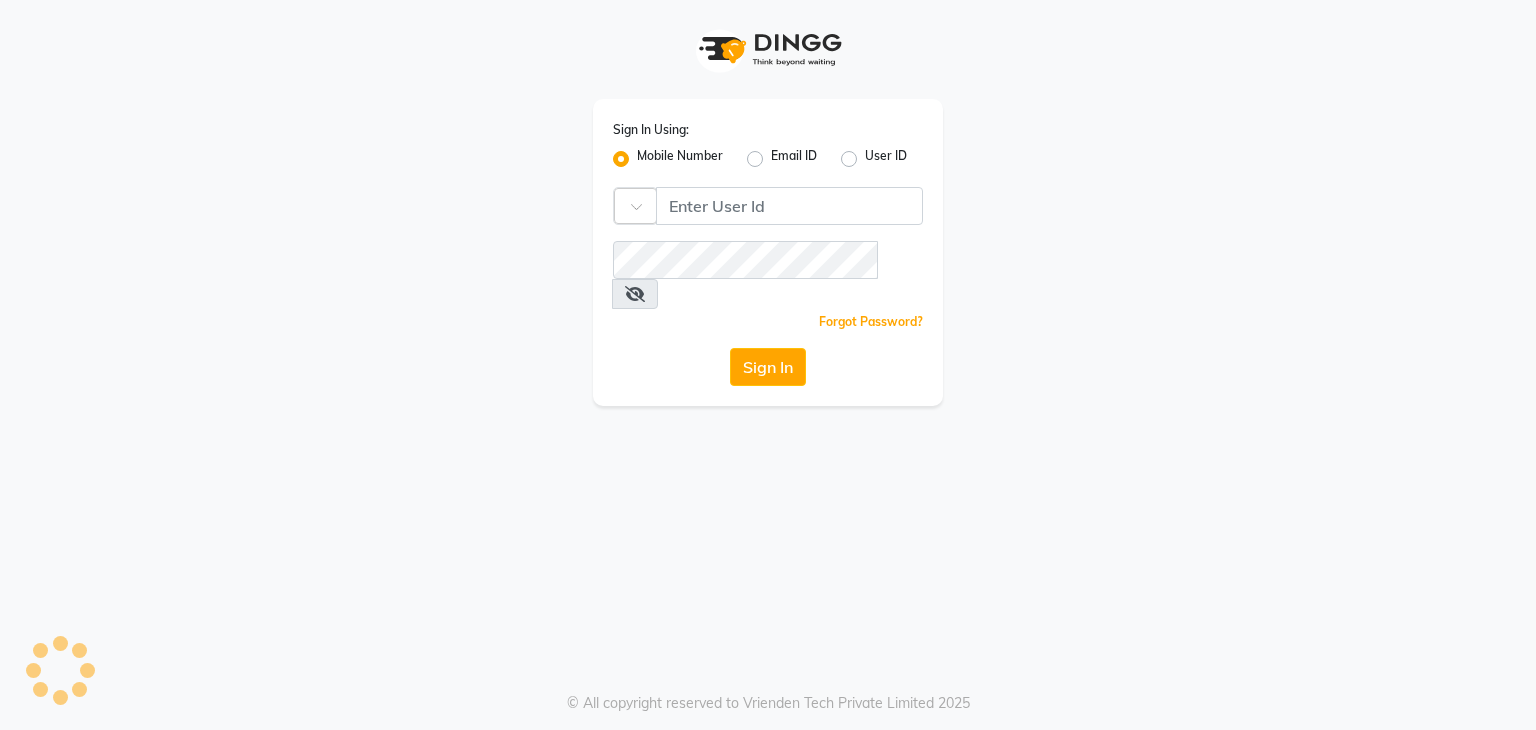 click on "Sign In Using: Mobile Number Email ID User ID Country Code × 8108848455  Remember me Forgot Password?  Sign In   © All copyright reserved to Vrienden Tech Private Limited 2025" at bounding box center (768, 365) 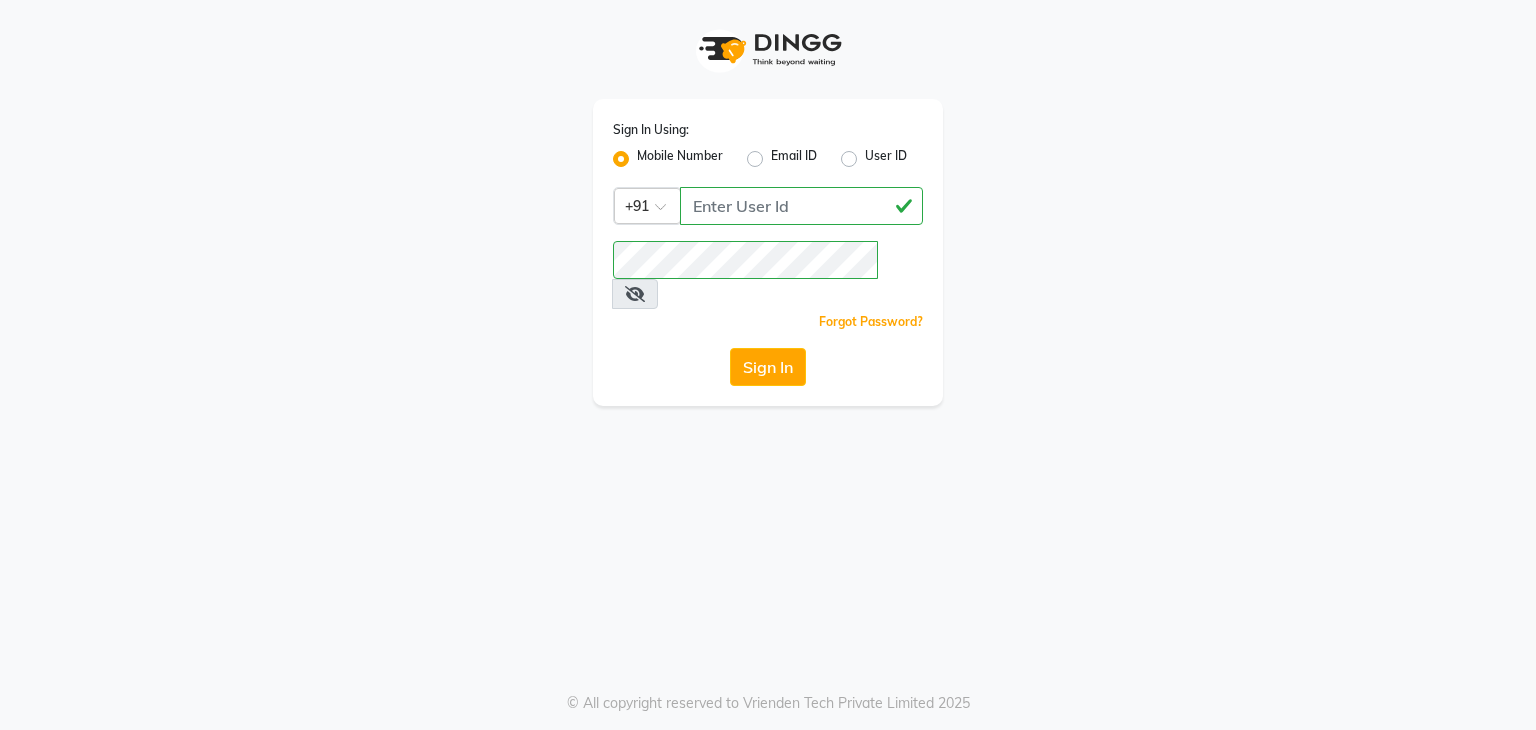 click on "Sign In" 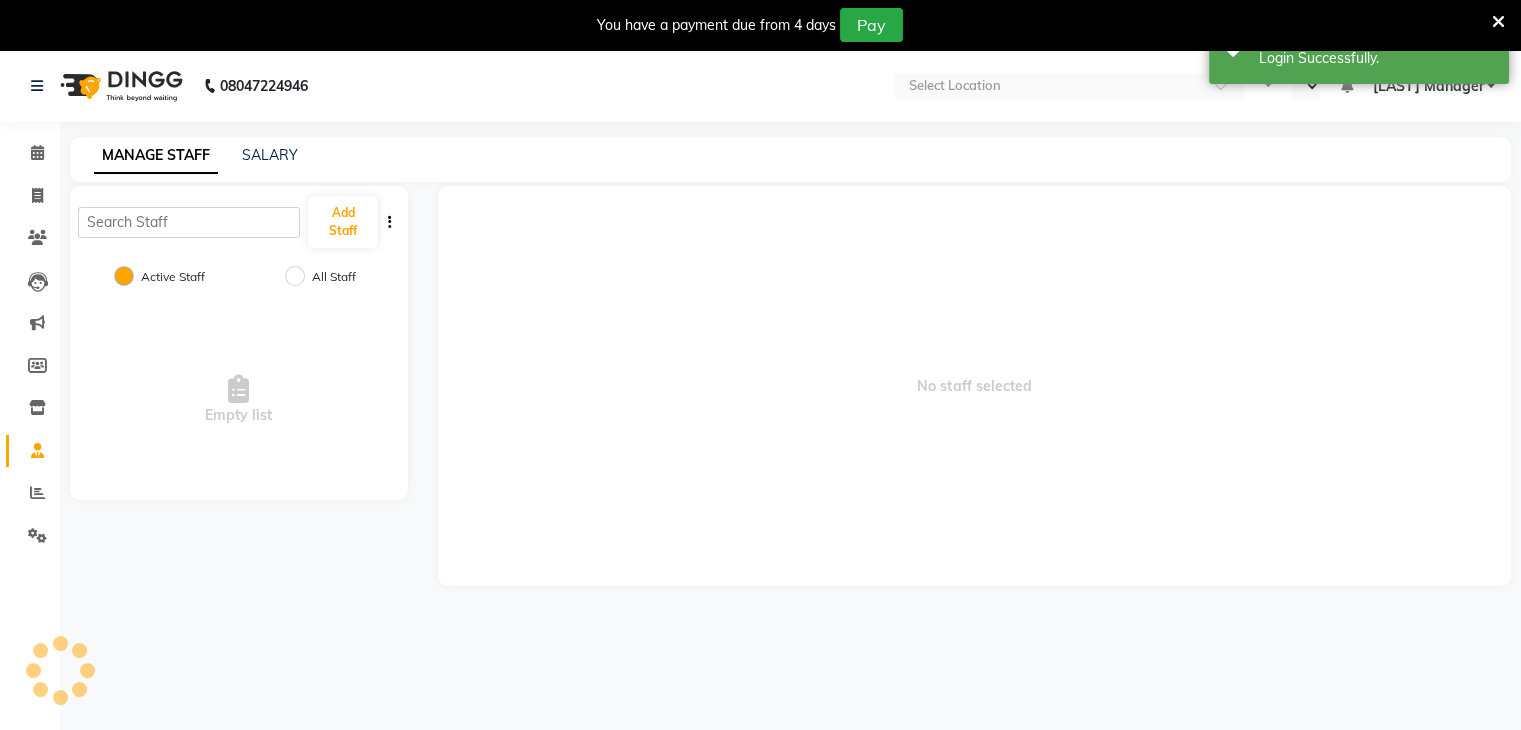select on "en" 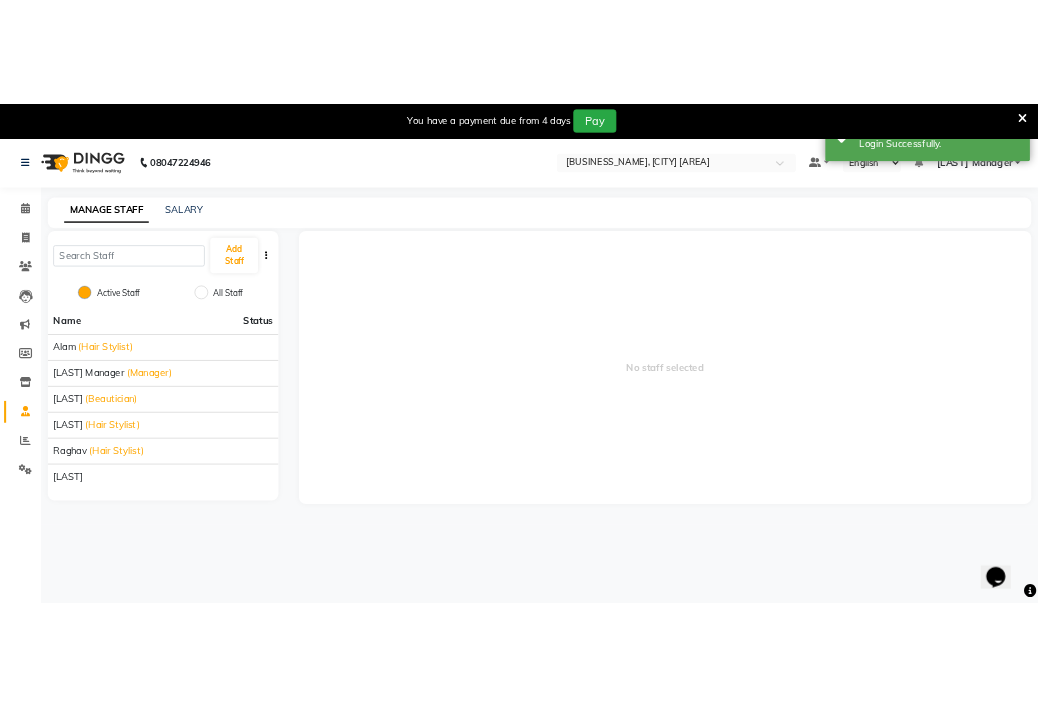 scroll, scrollTop: 0, scrollLeft: 0, axis: both 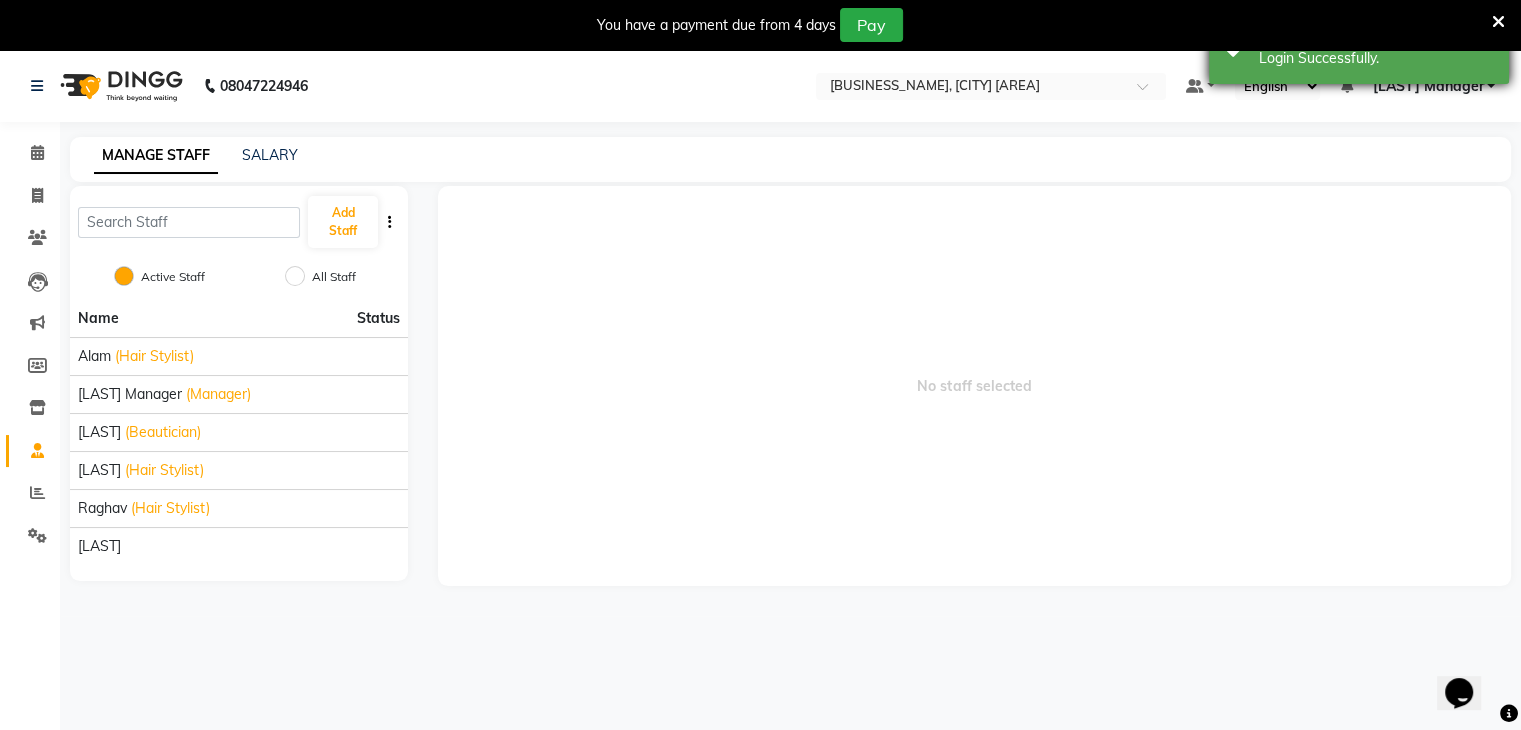 click at bounding box center (1498, 22) 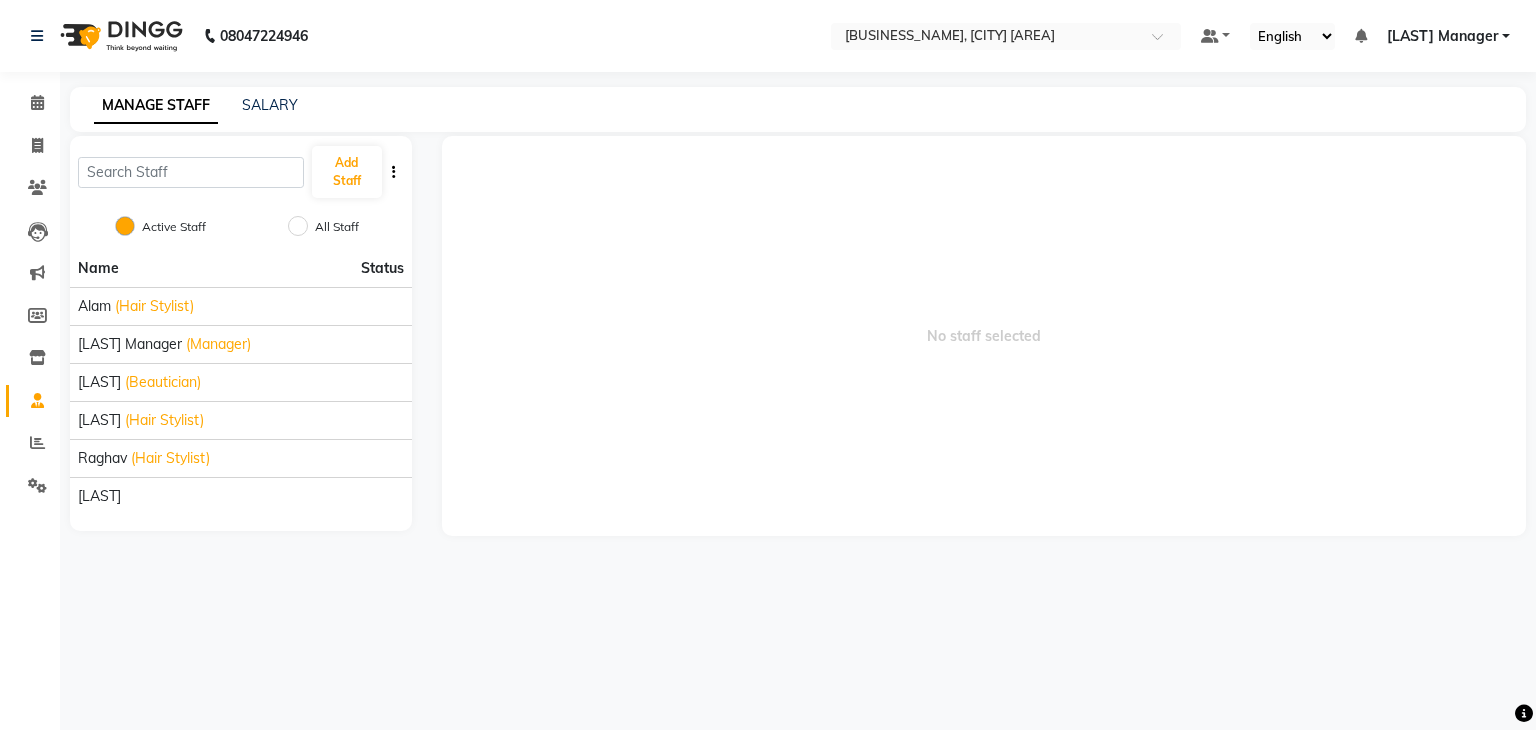 click on "MANAGE STAFF SALARY" 